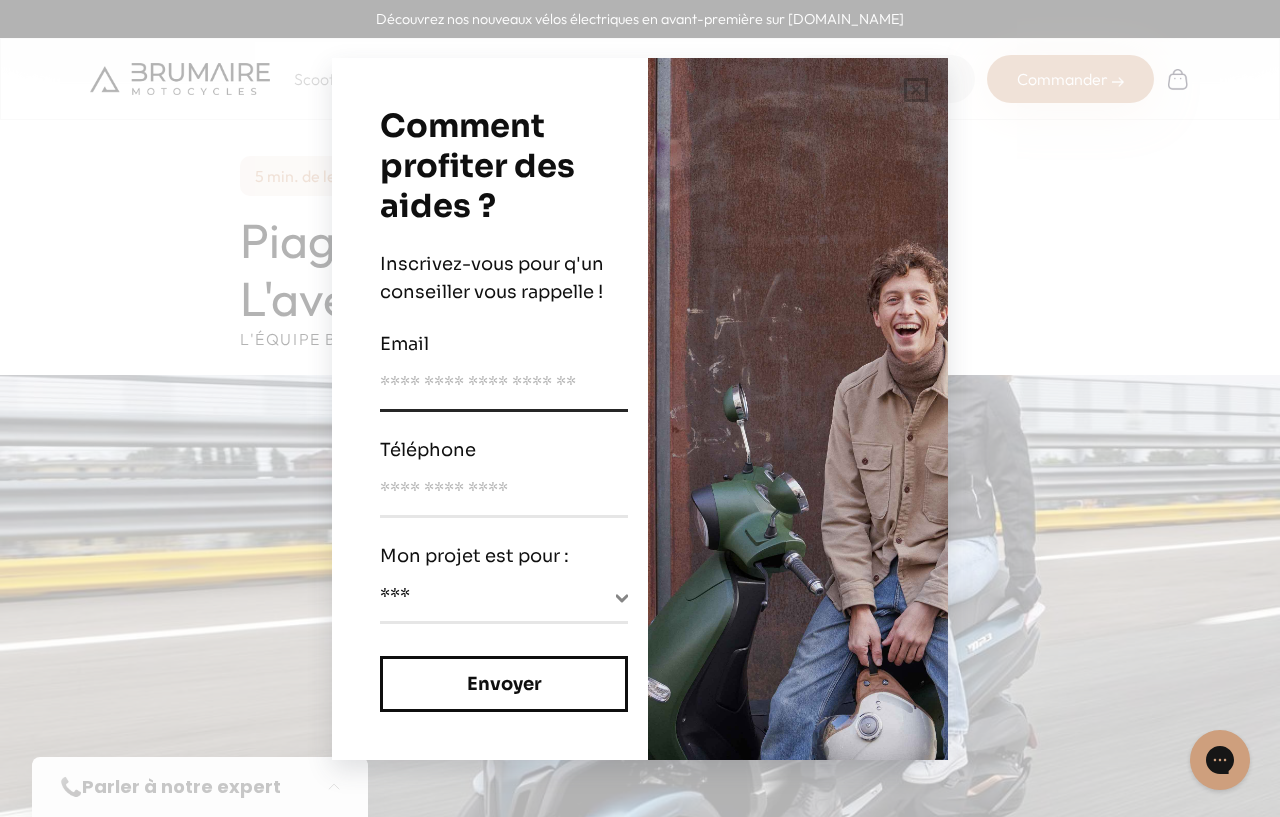 scroll, scrollTop: 0, scrollLeft: 0, axis: both 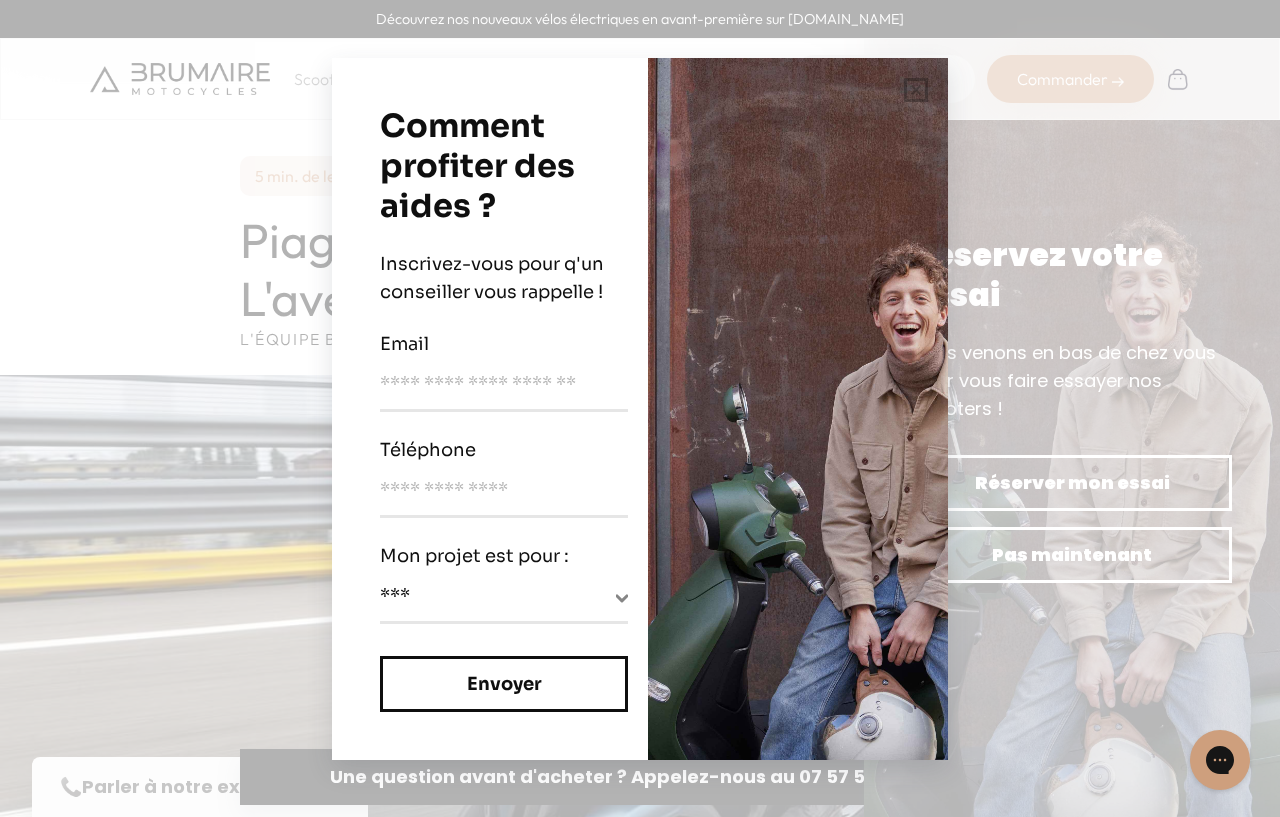 click on "**********" at bounding box center (640, 408) 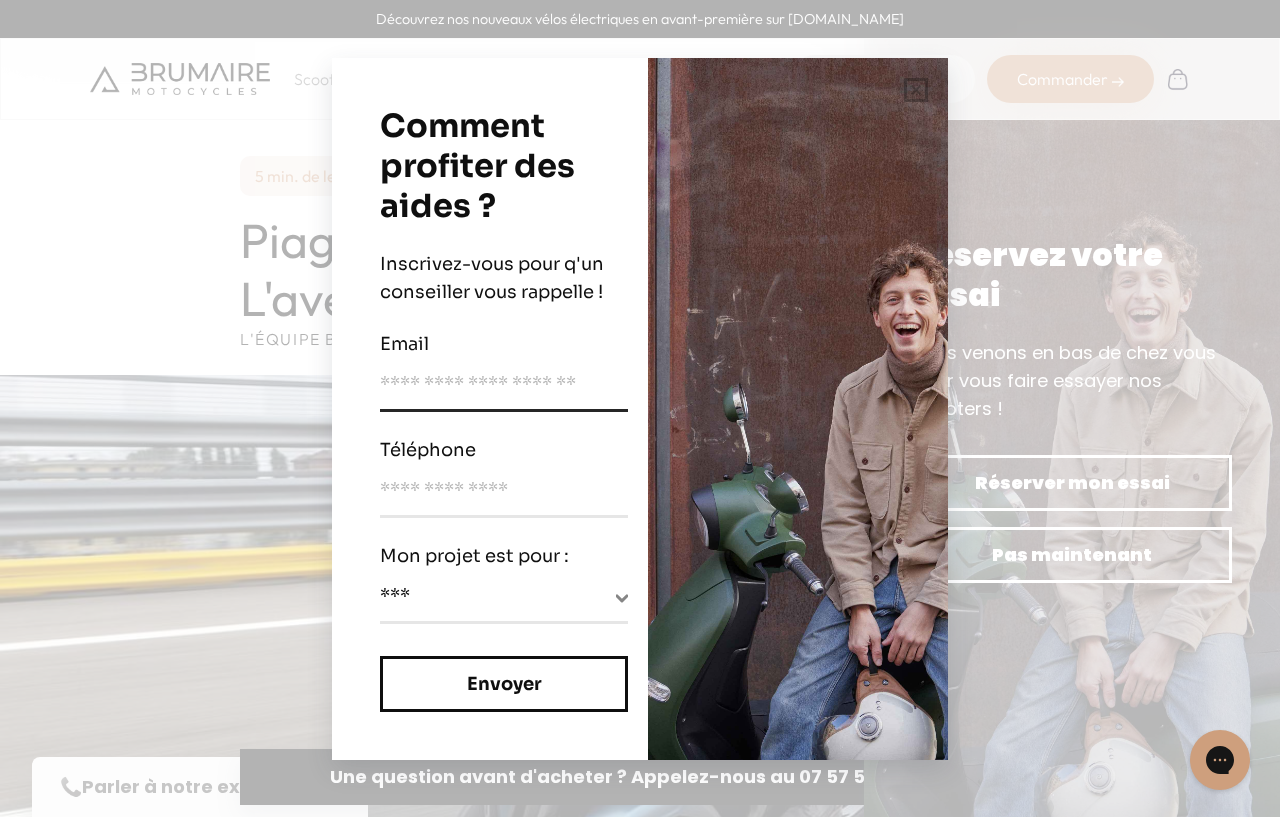 click at bounding box center (504, 391) 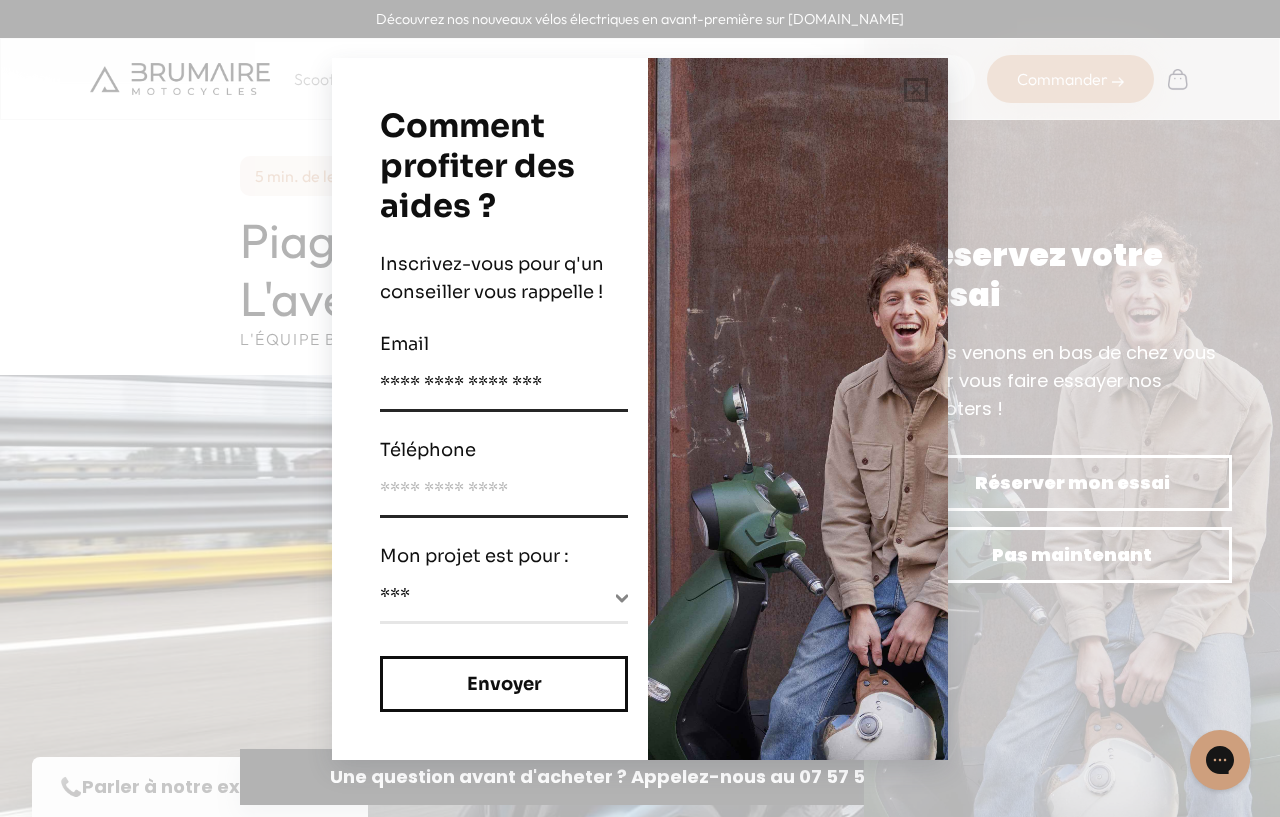 type on "**********" 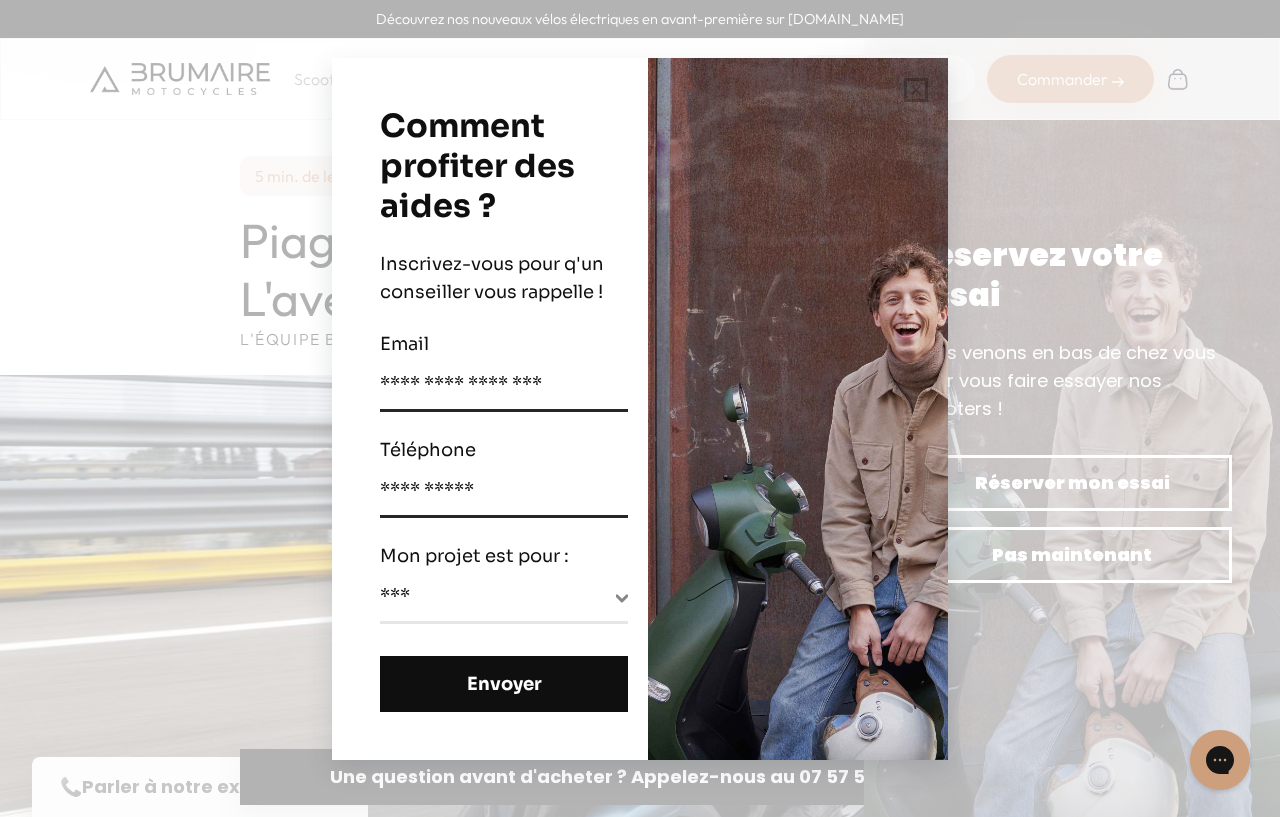 type on "**********" 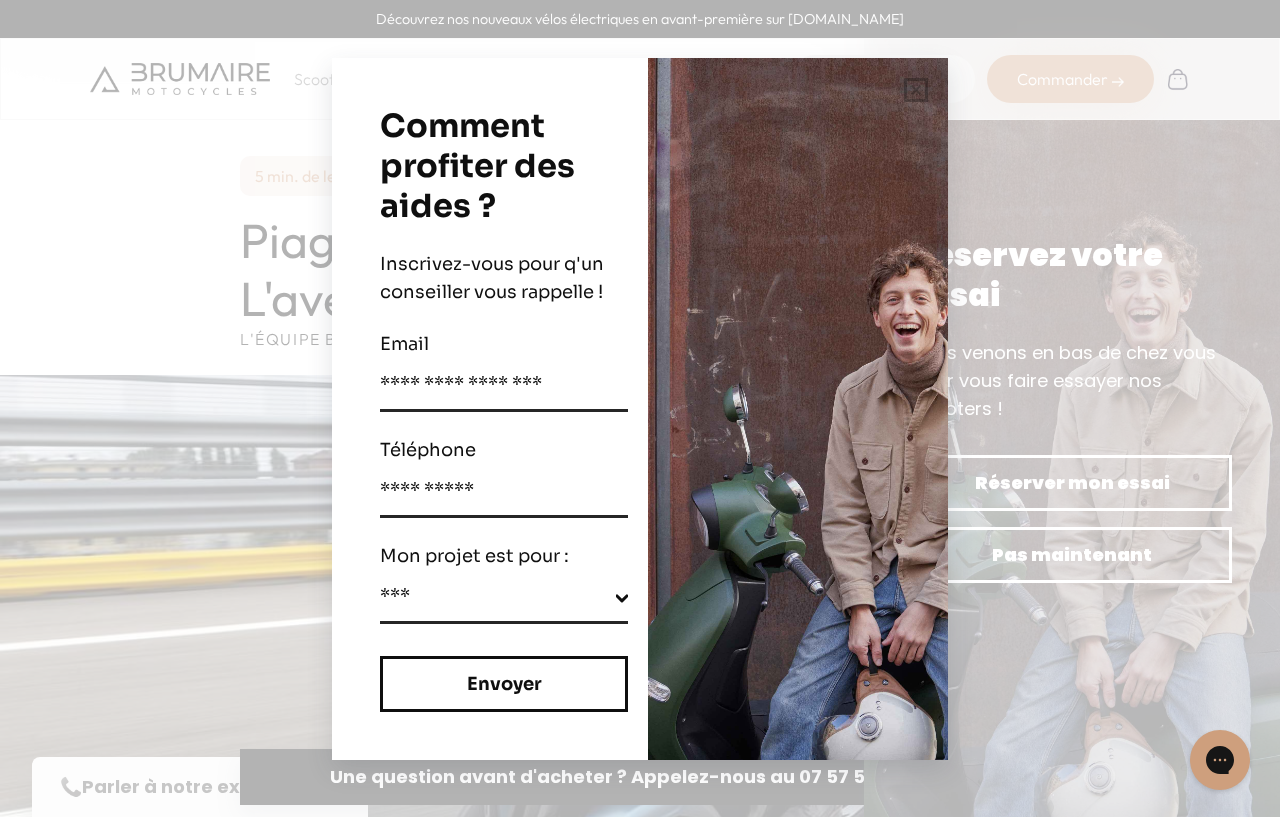 click on "**********" at bounding box center (504, 601) 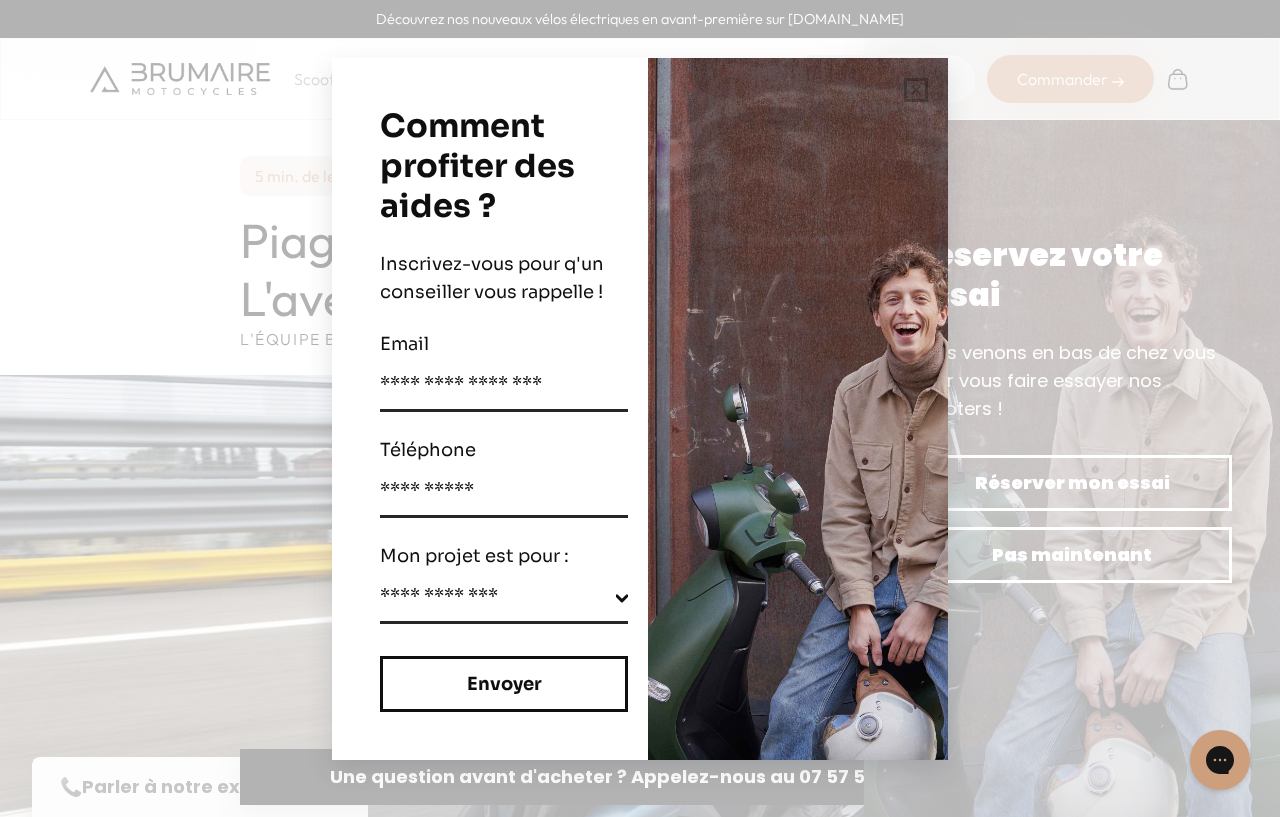 click on "*******" at bounding box center (0, 0) 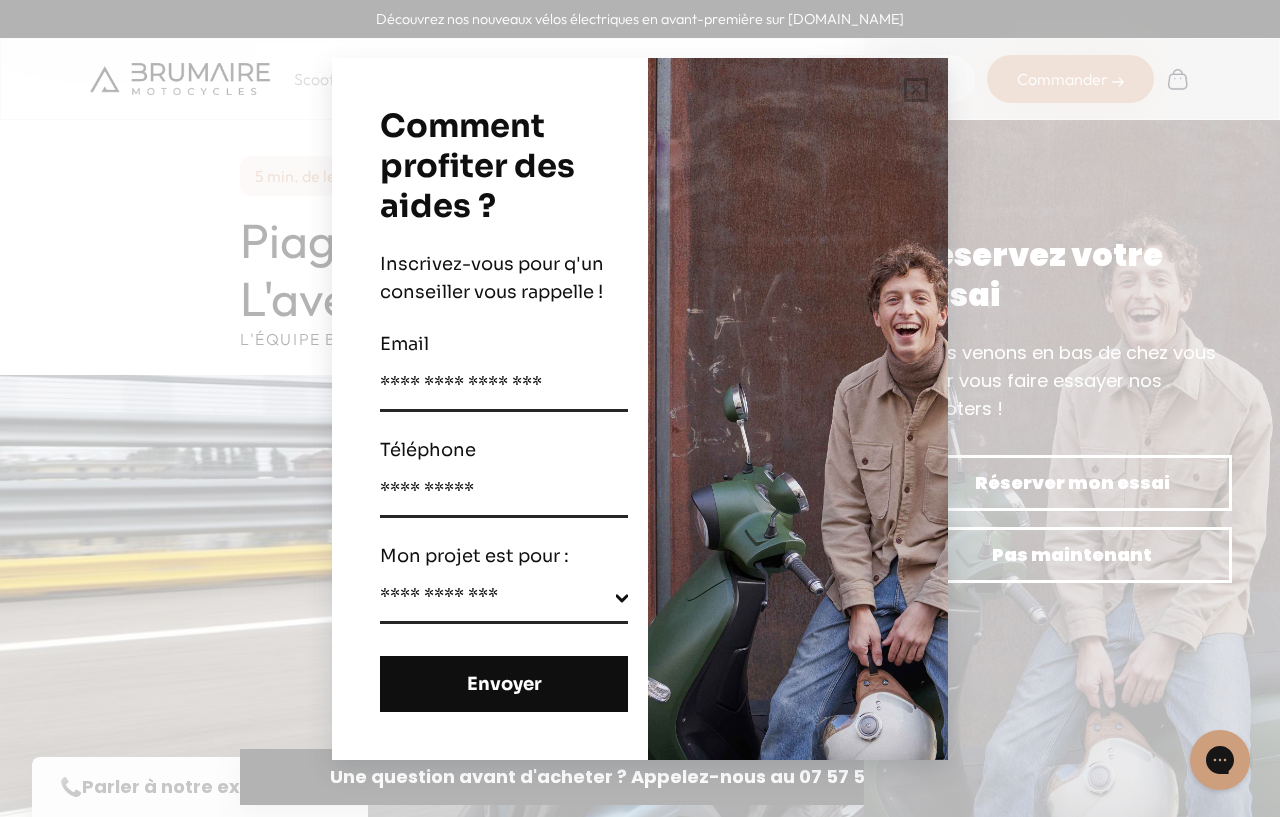 click on "Envoyer" at bounding box center [504, 684] 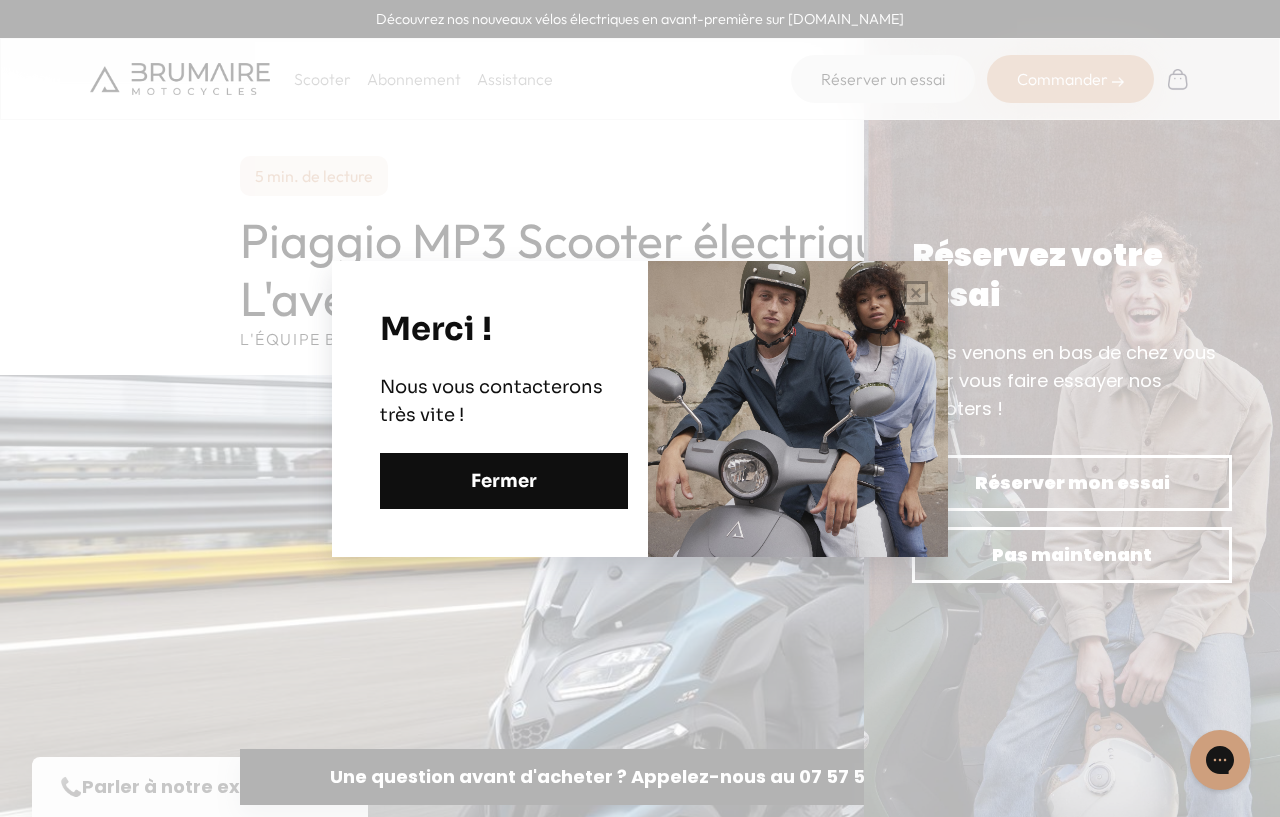 click on "Fermer" at bounding box center (504, 481) 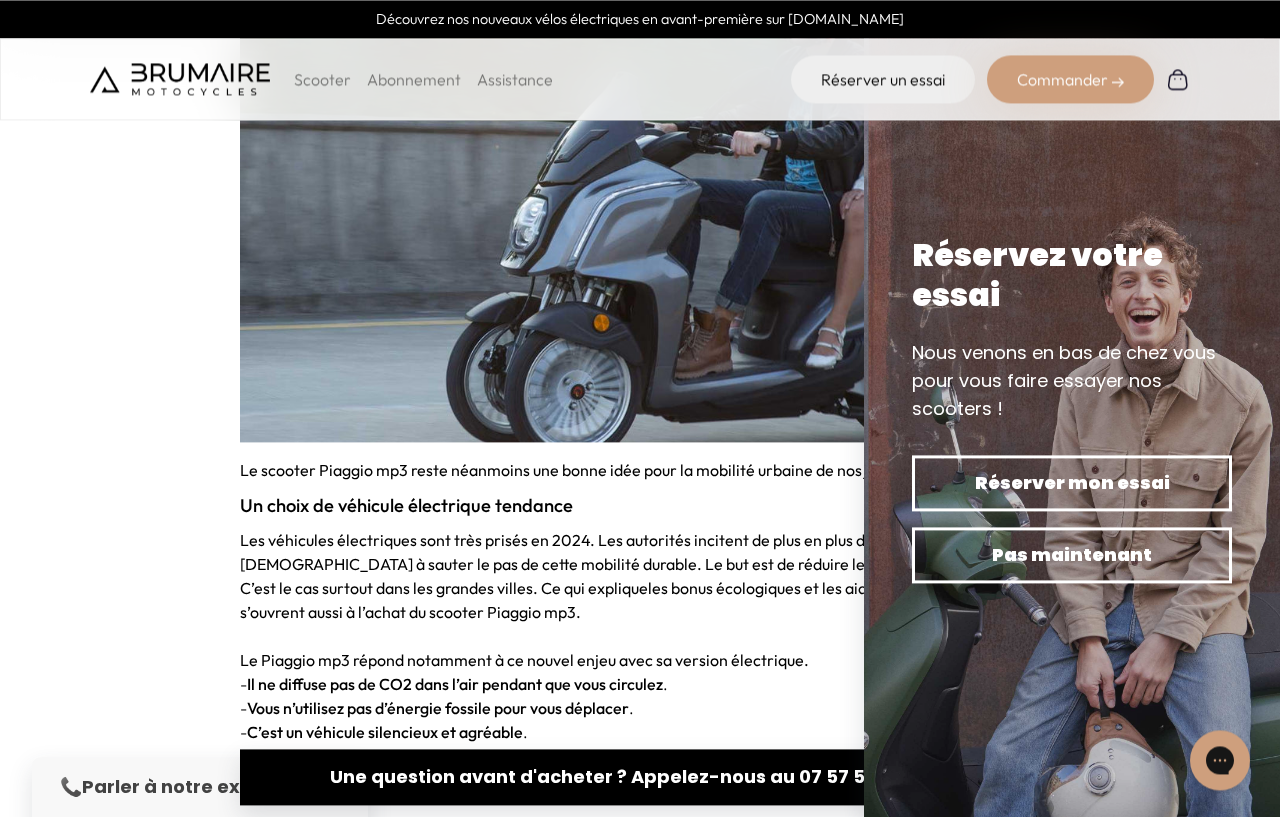 scroll, scrollTop: 5016, scrollLeft: 0, axis: vertical 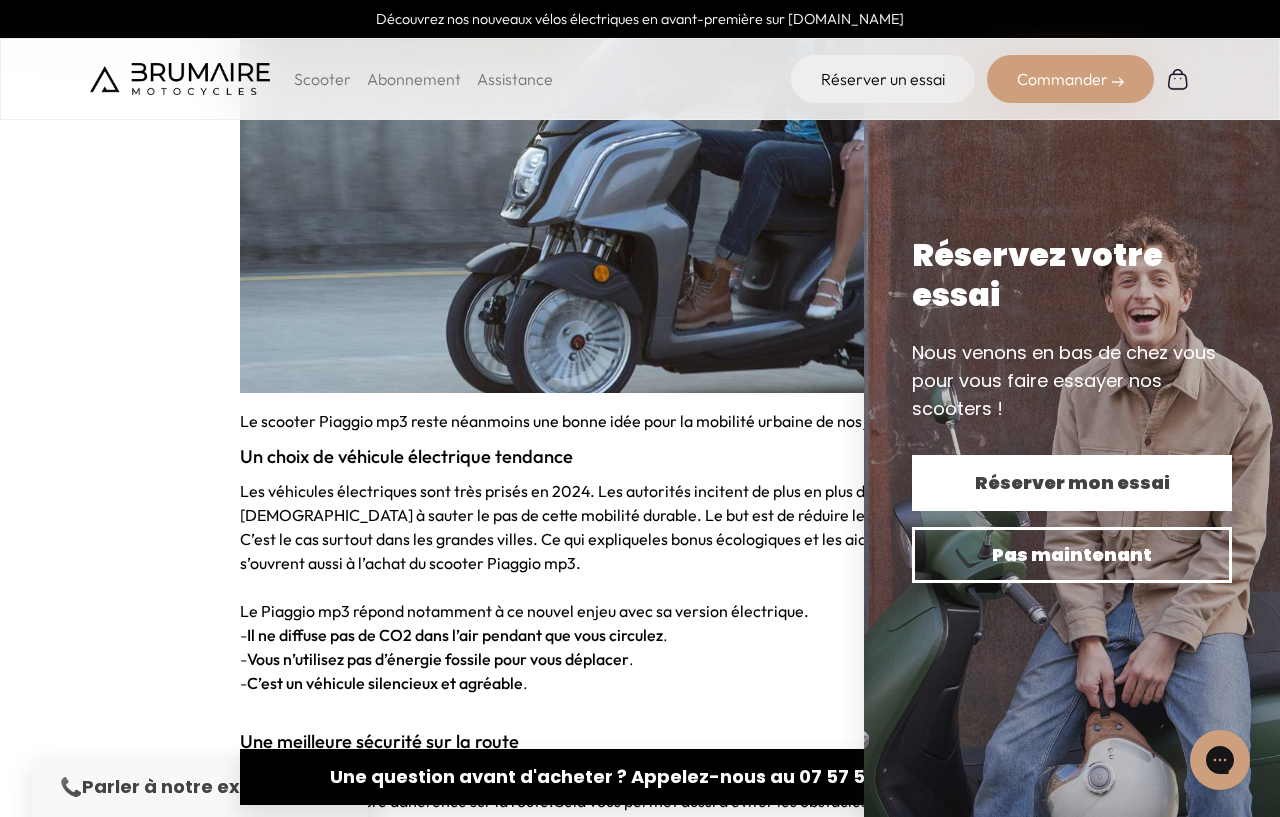 click on "Réserver mon essai" at bounding box center (1072, 483) 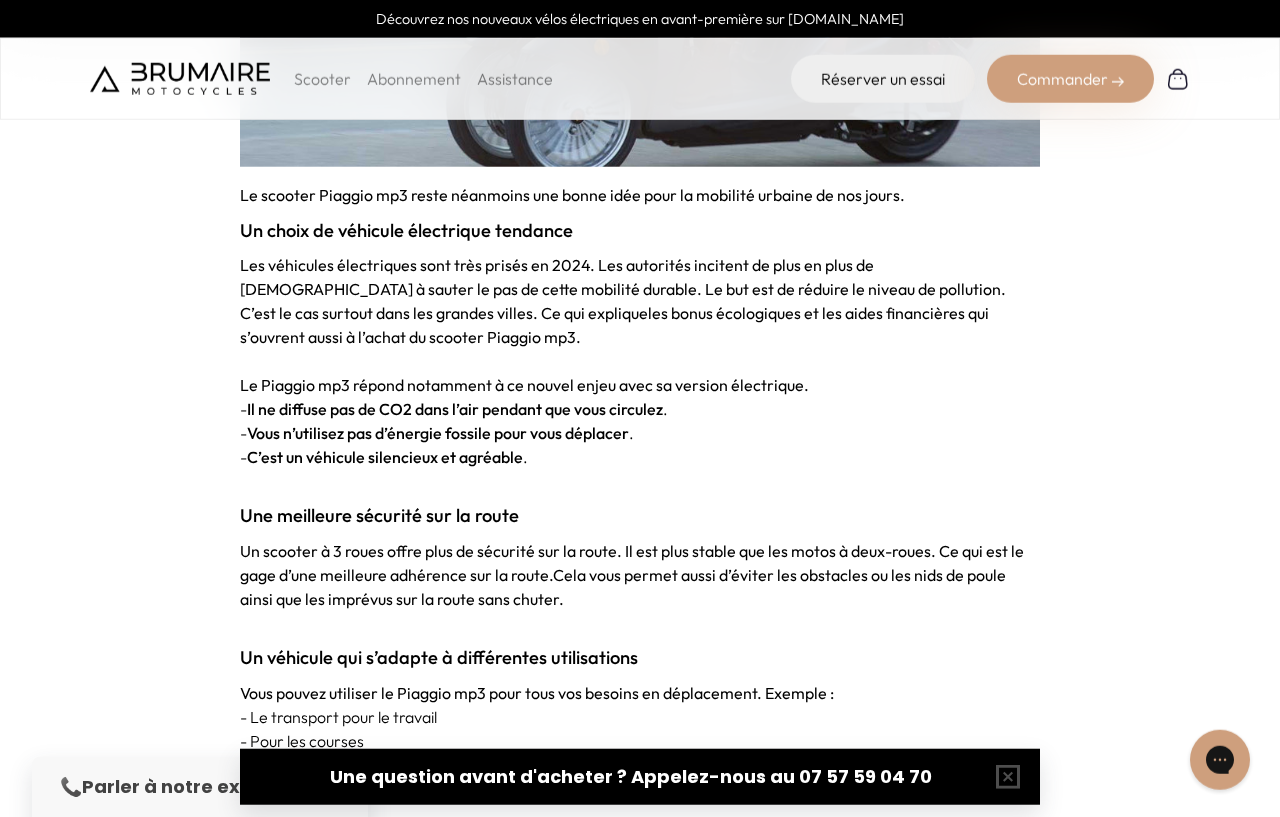 scroll, scrollTop: 5244, scrollLeft: 0, axis: vertical 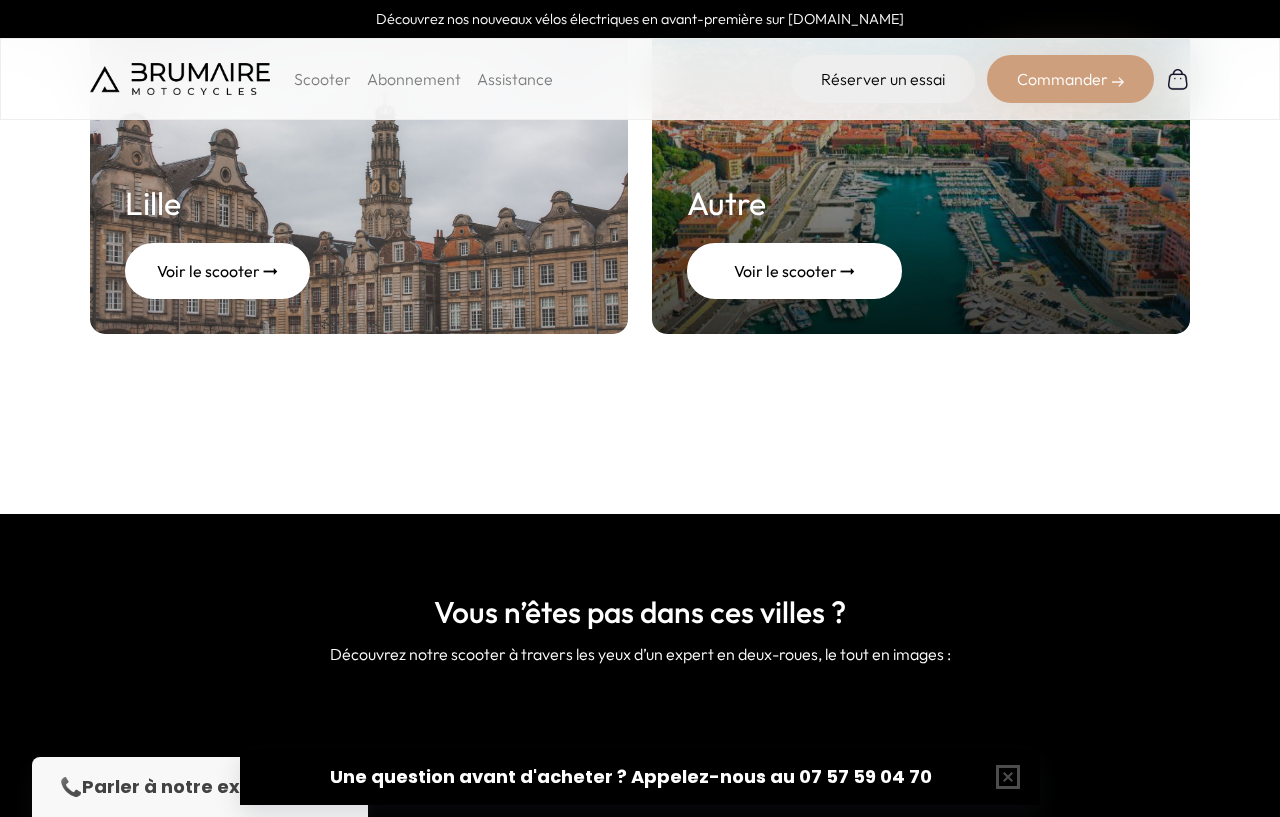 click on "Voir le scooter ➞" at bounding box center [794, 271] 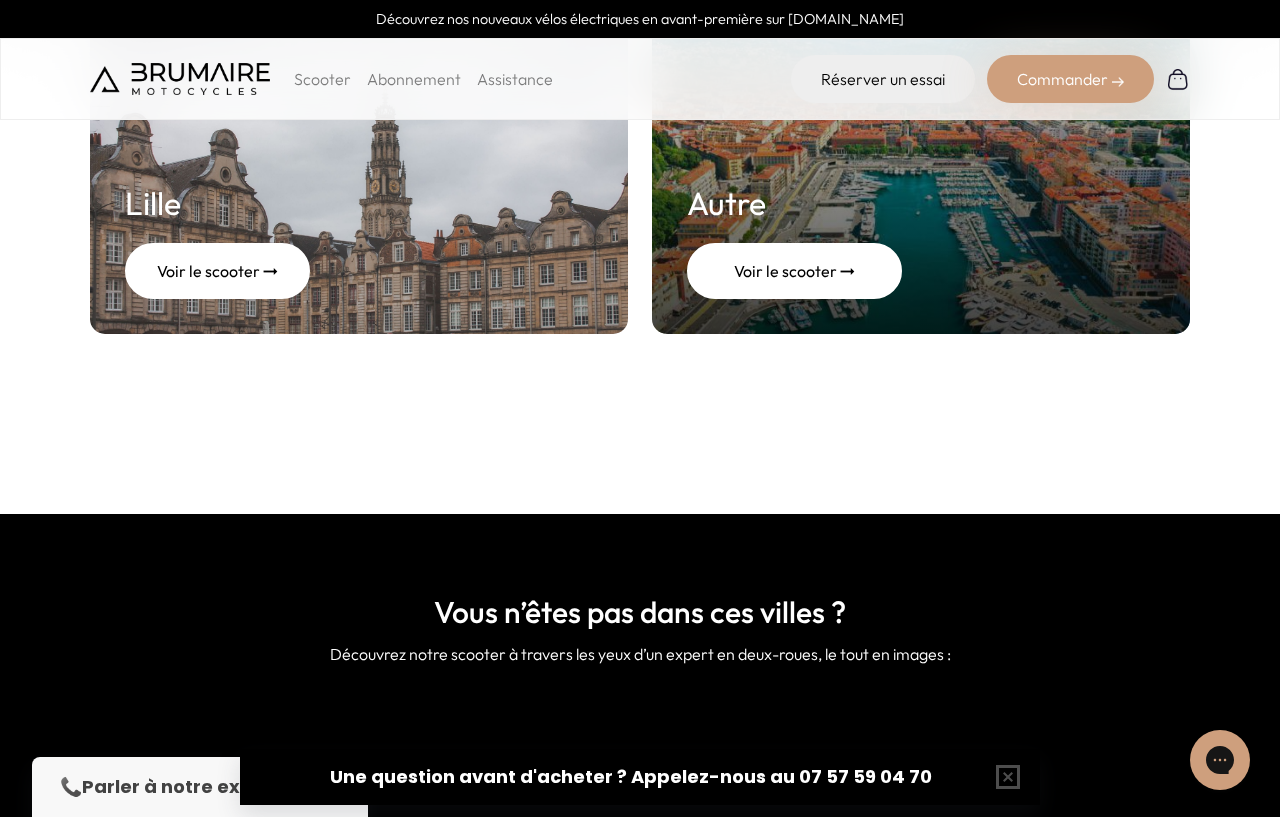 scroll, scrollTop: 0, scrollLeft: 0, axis: both 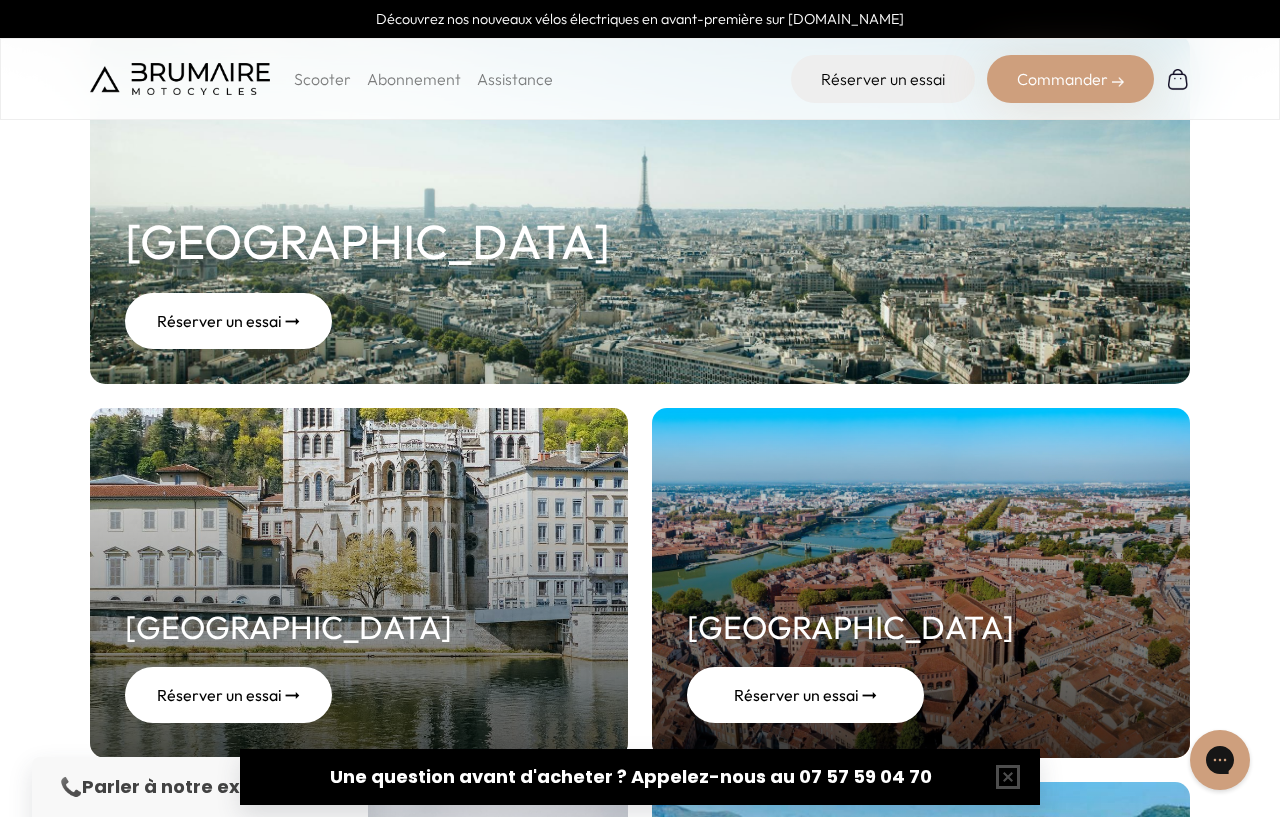 click on "Réserver un essai ➞" at bounding box center (805, 695) 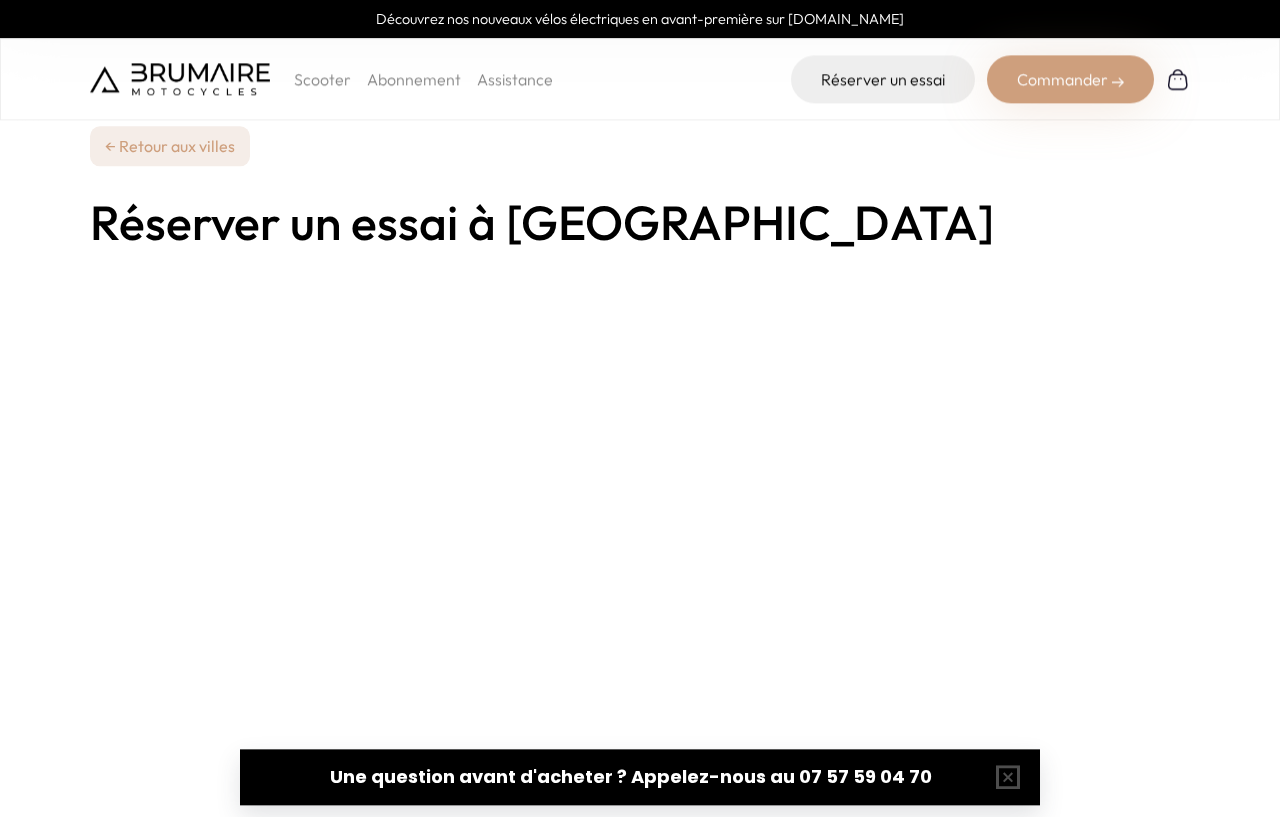 scroll, scrollTop: 114, scrollLeft: 0, axis: vertical 